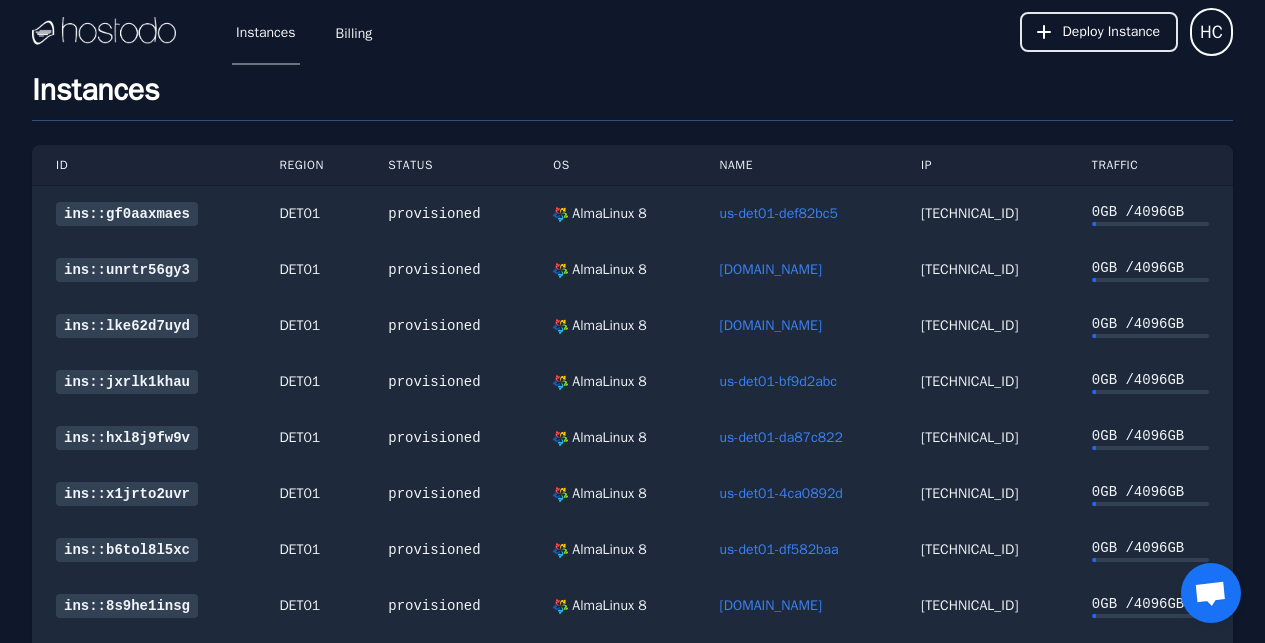 scroll, scrollTop: 0, scrollLeft: 0, axis: both 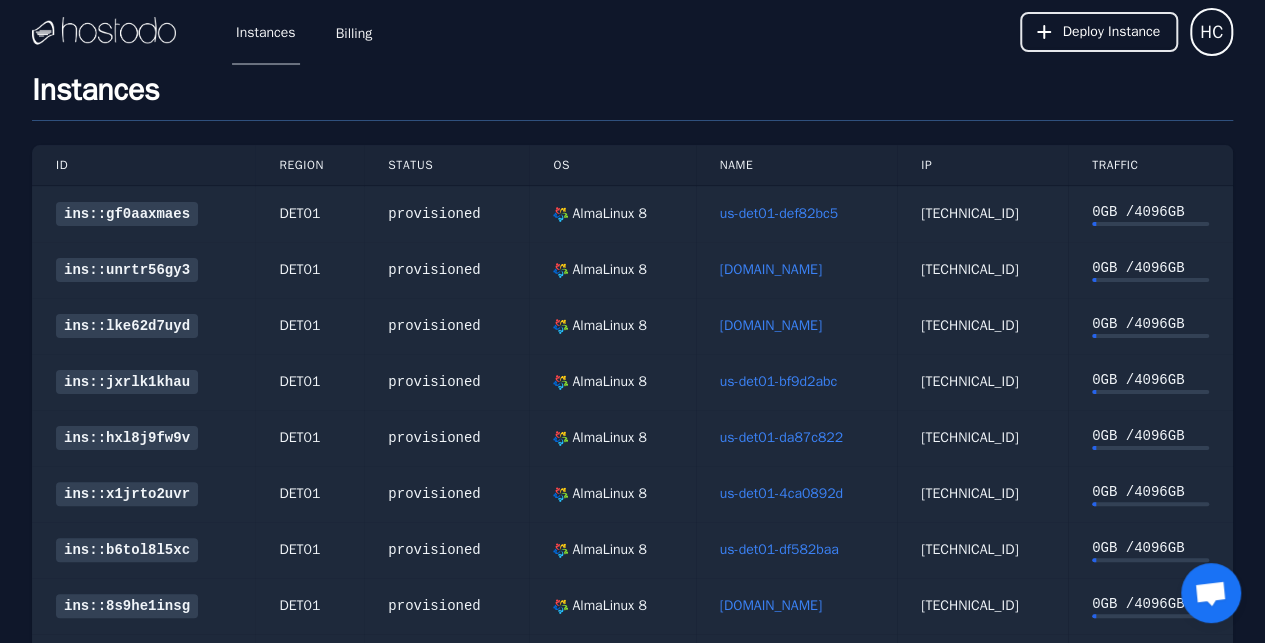 click on "[DOMAIN_NAME]" at bounding box center (771, 325) 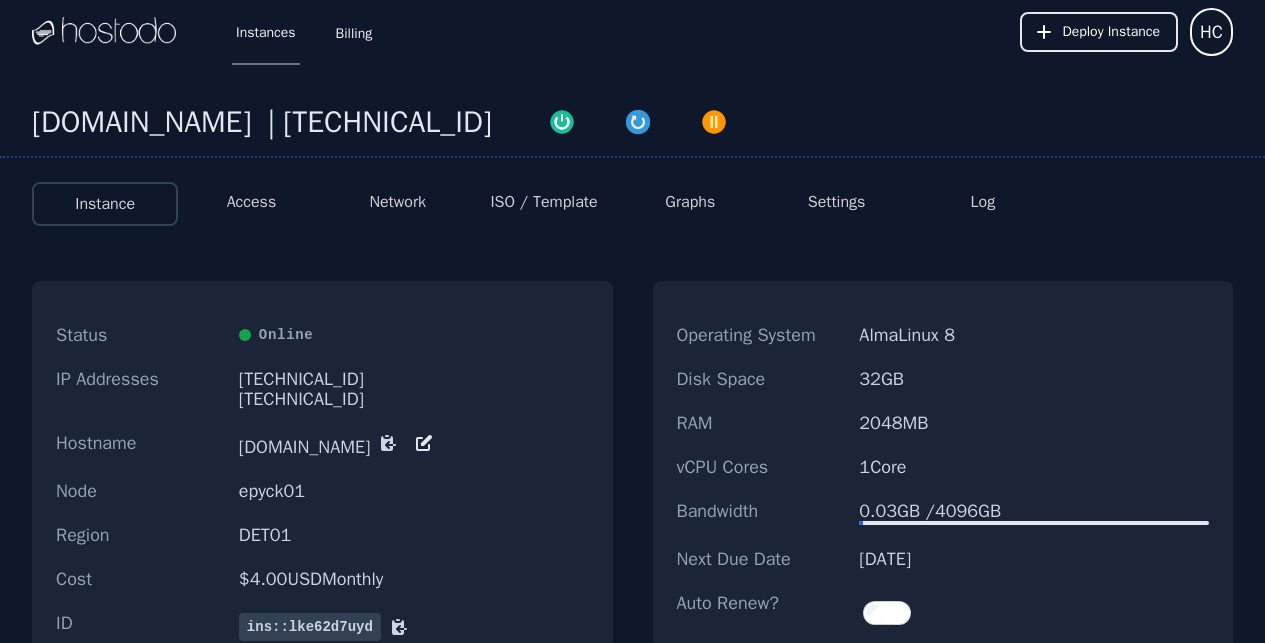scroll, scrollTop: 0, scrollLeft: 0, axis: both 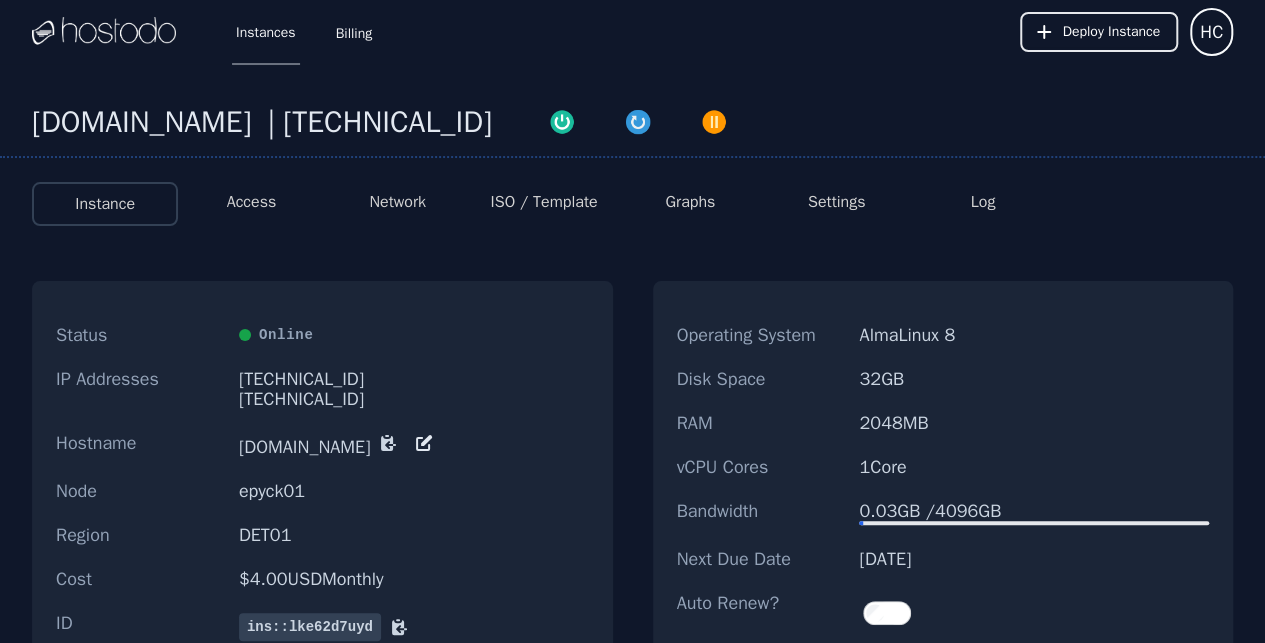 click on "ISO / Template" at bounding box center (543, 202) 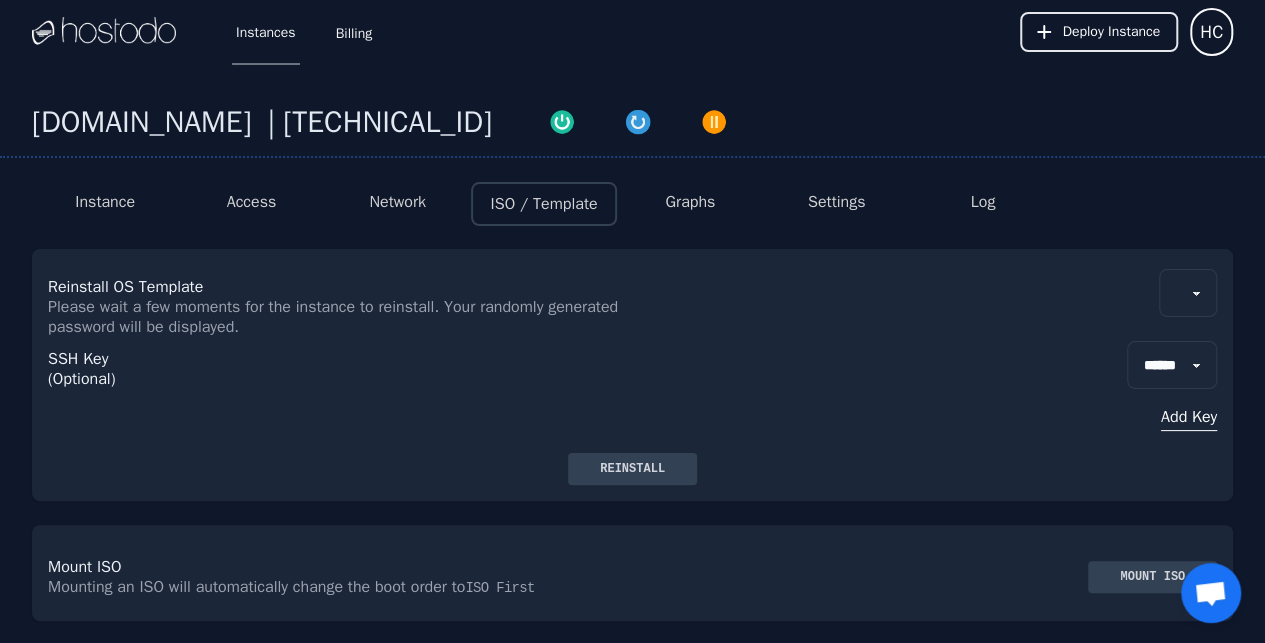 scroll, scrollTop: 96, scrollLeft: 0, axis: vertical 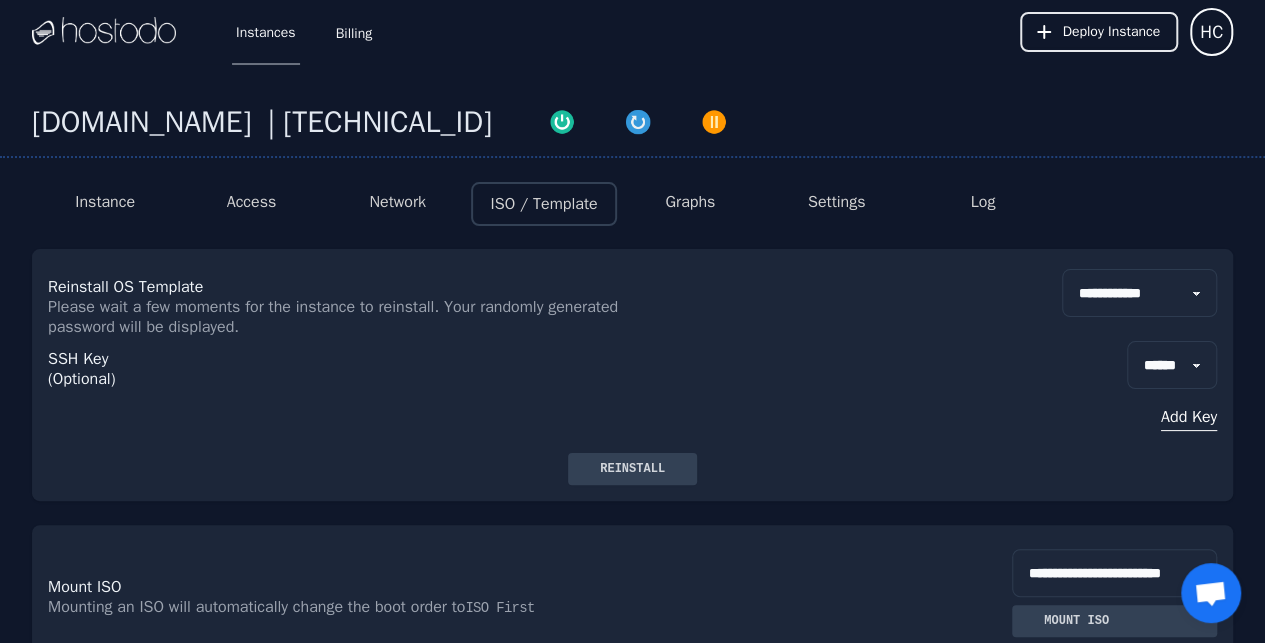 click on "Access" at bounding box center [251, 204] 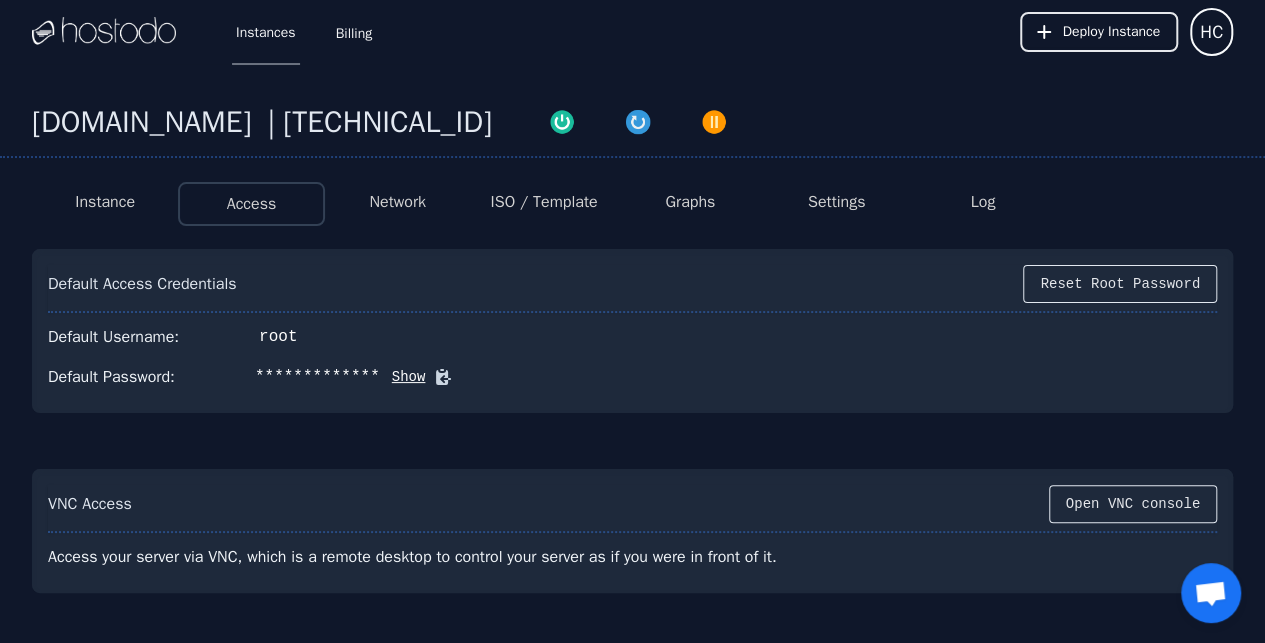 click on "ISO / Template" at bounding box center [544, 204] 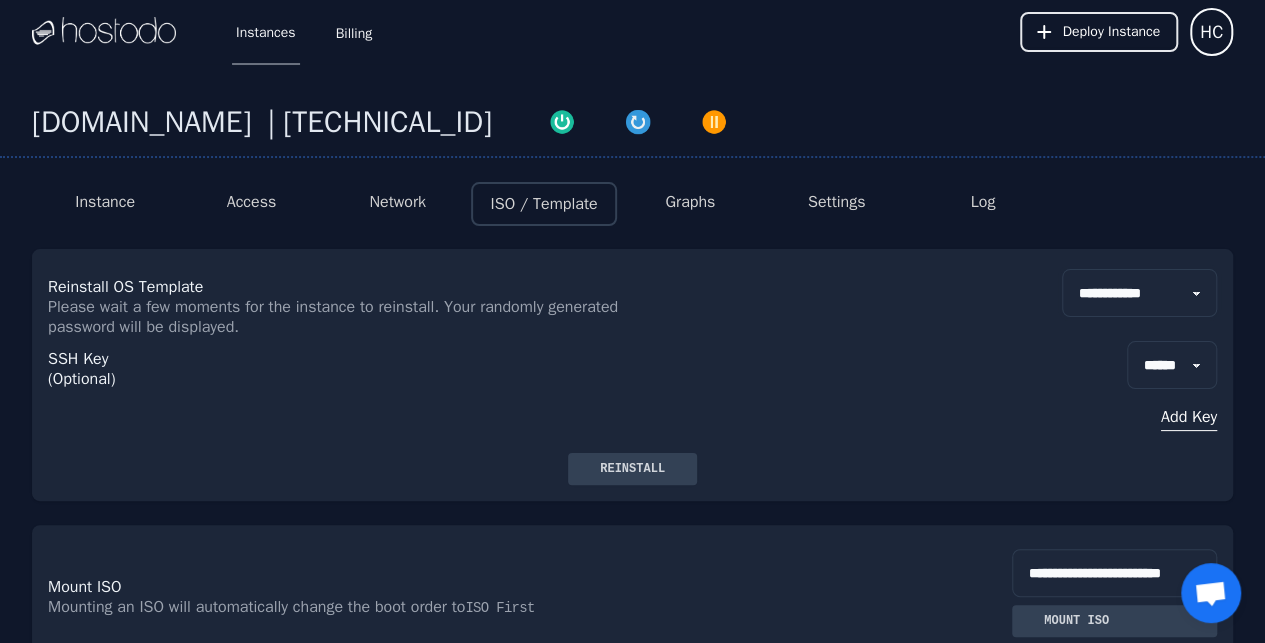 click on "**********" at bounding box center (1139, 293) 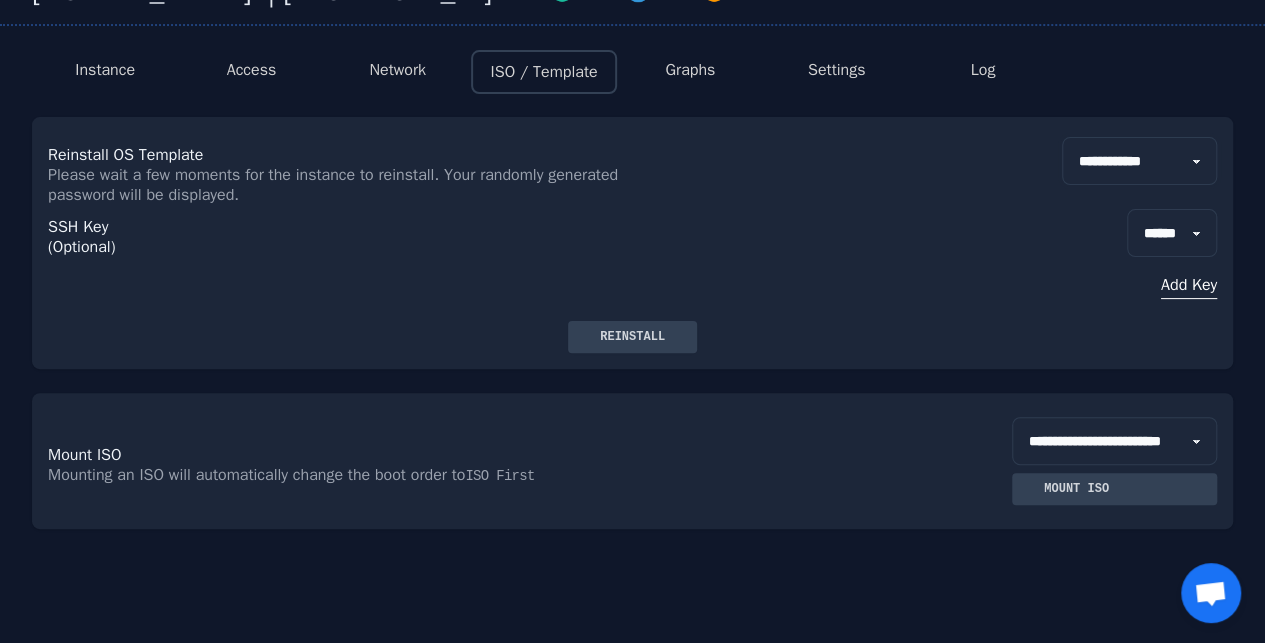 scroll, scrollTop: 84, scrollLeft: 0, axis: vertical 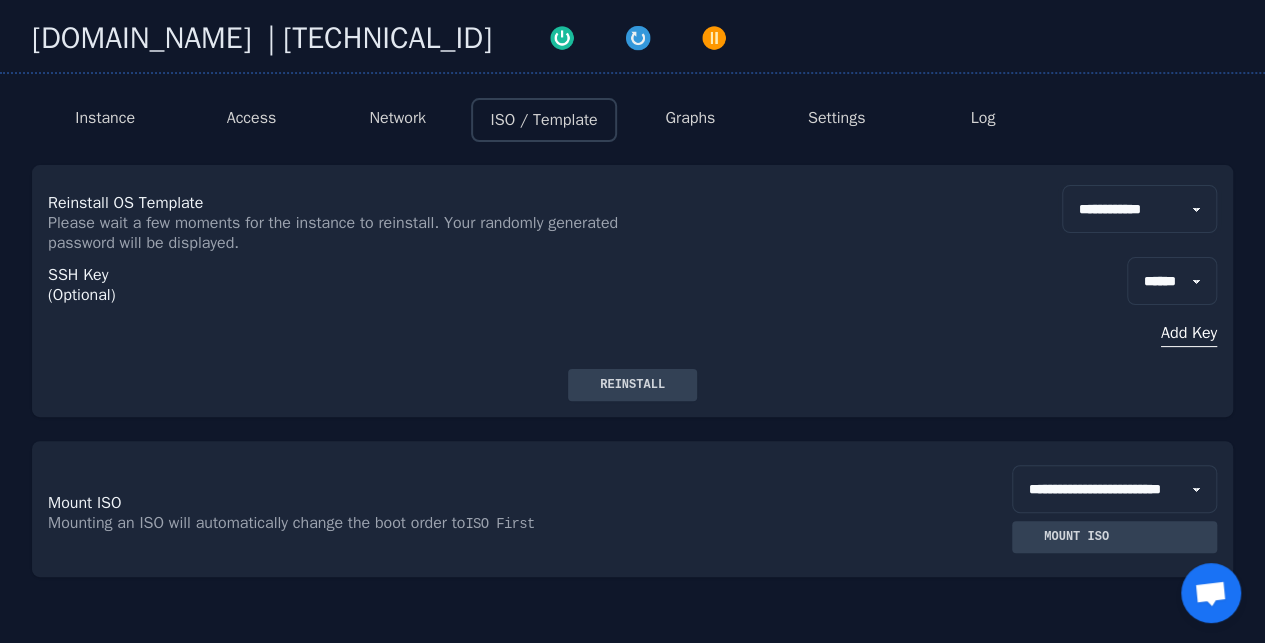 click on "**********" at bounding box center (1139, 209) 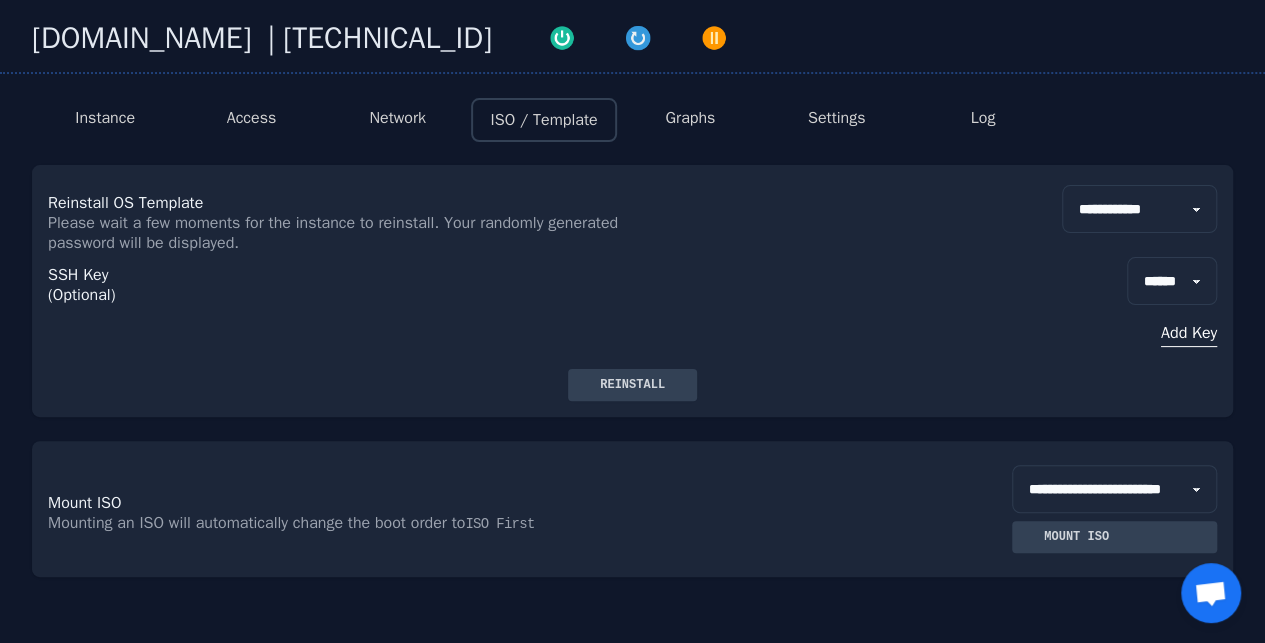 click on "Reinstall" at bounding box center (632, 385) 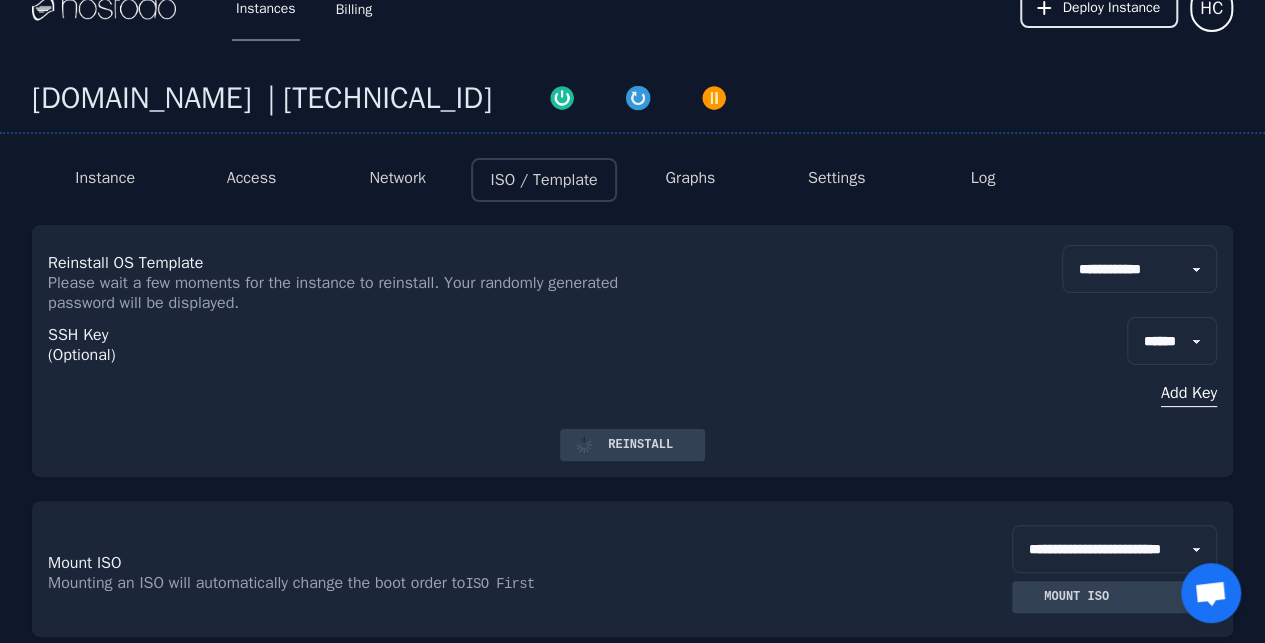 scroll, scrollTop: 0, scrollLeft: 0, axis: both 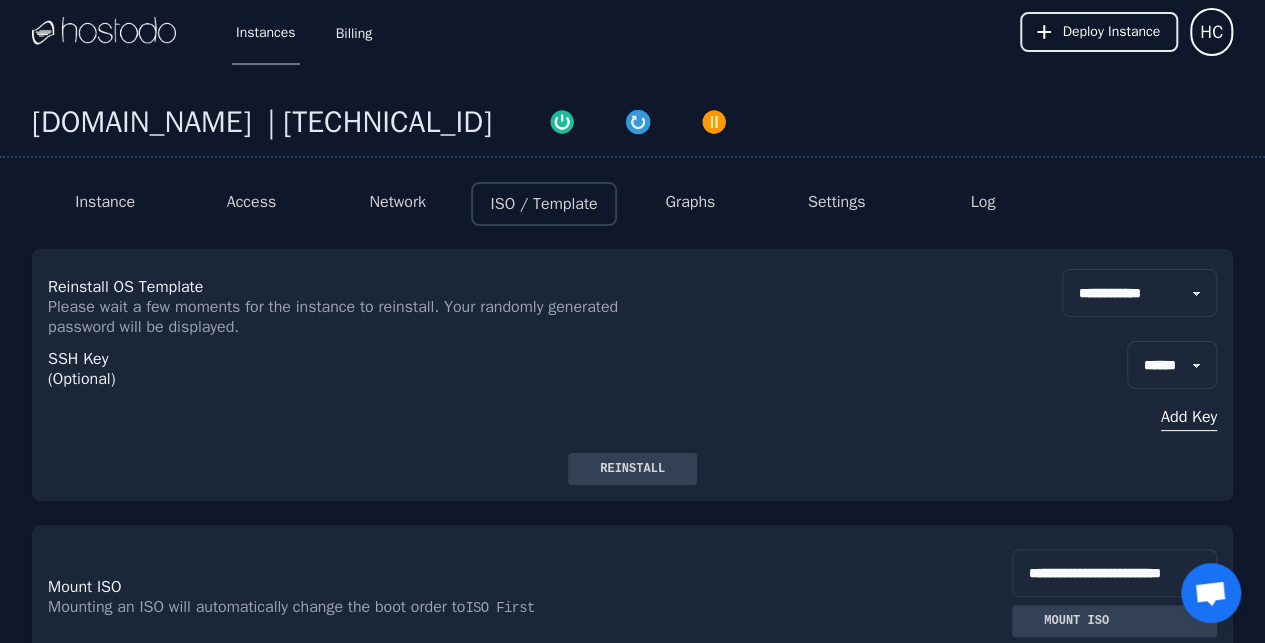 click on "Access" at bounding box center [252, 202] 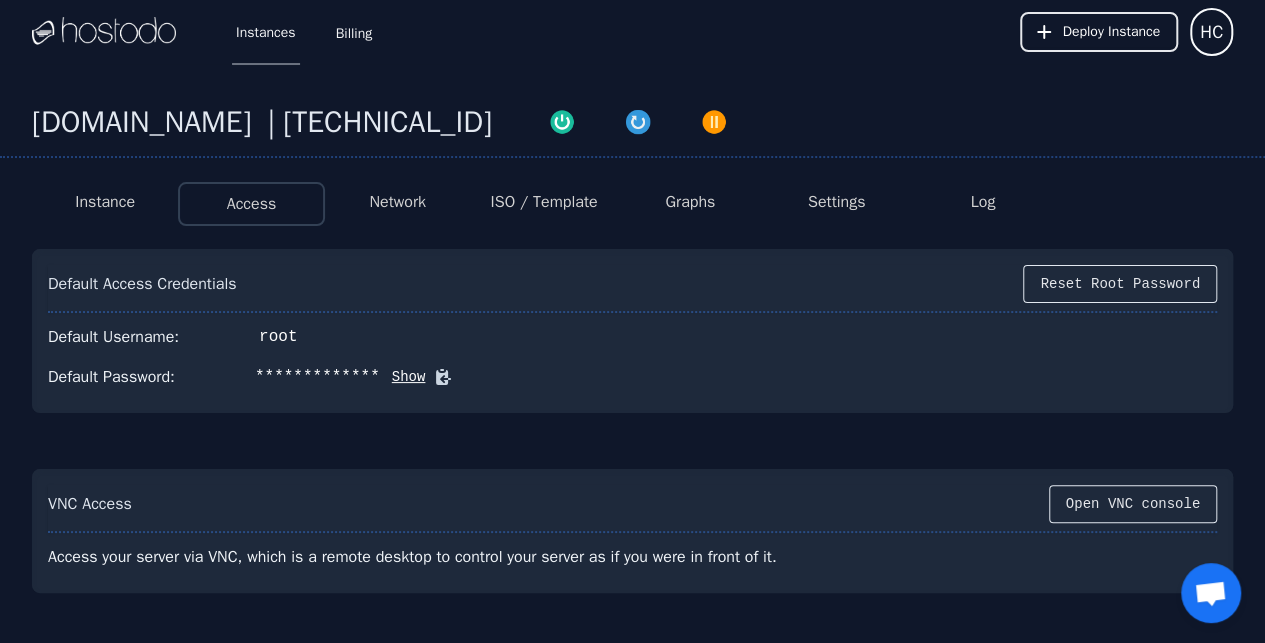 click on "Show" at bounding box center [403, 377] 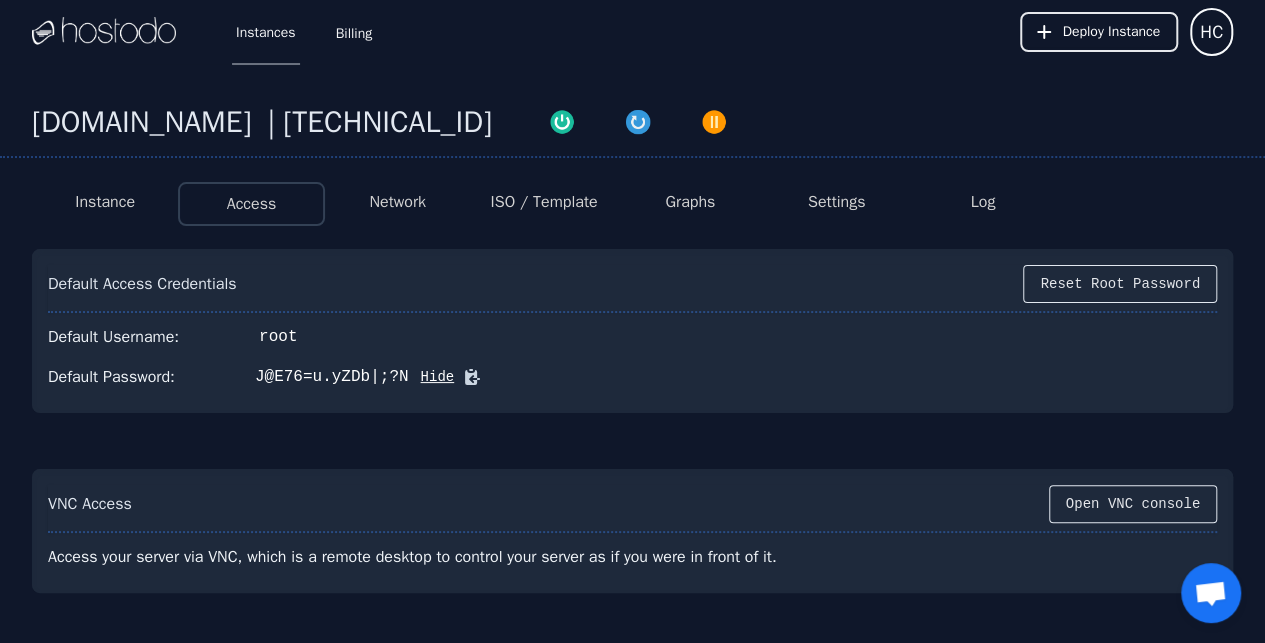 drag, startPoint x: 396, startPoint y: 373, endPoint x: 357, endPoint y: 373, distance: 39 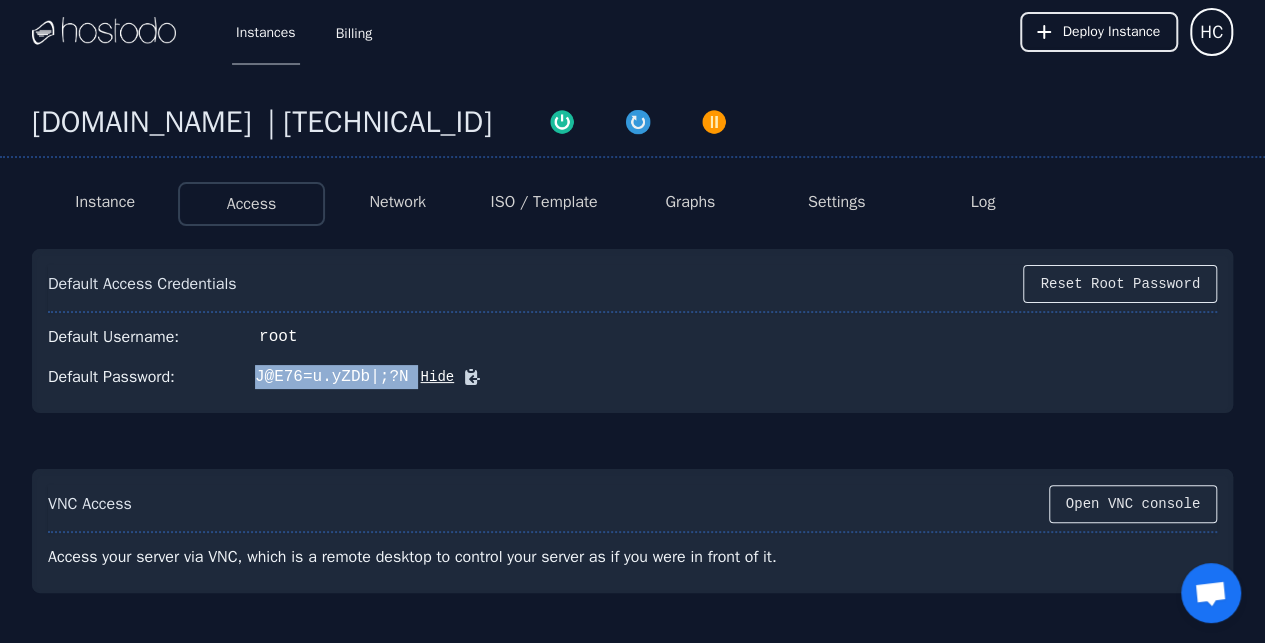 drag, startPoint x: 251, startPoint y: 373, endPoint x: 398, endPoint y: 386, distance: 147.57372 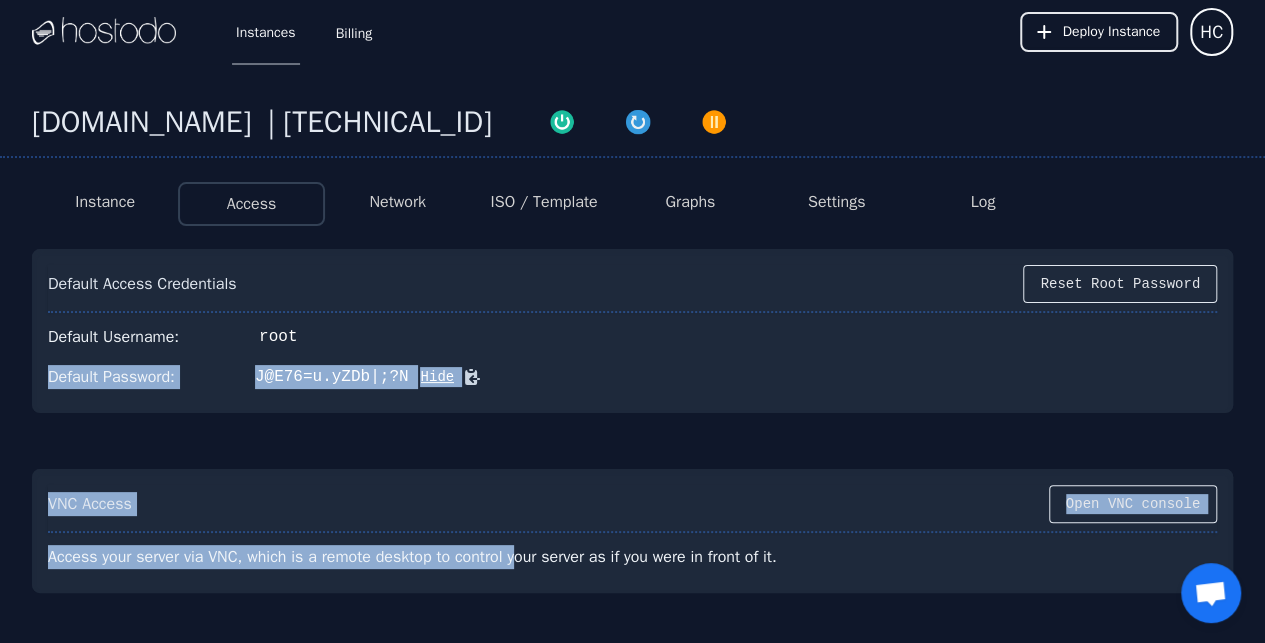 scroll, scrollTop: 98, scrollLeft: 0, axis: vertical 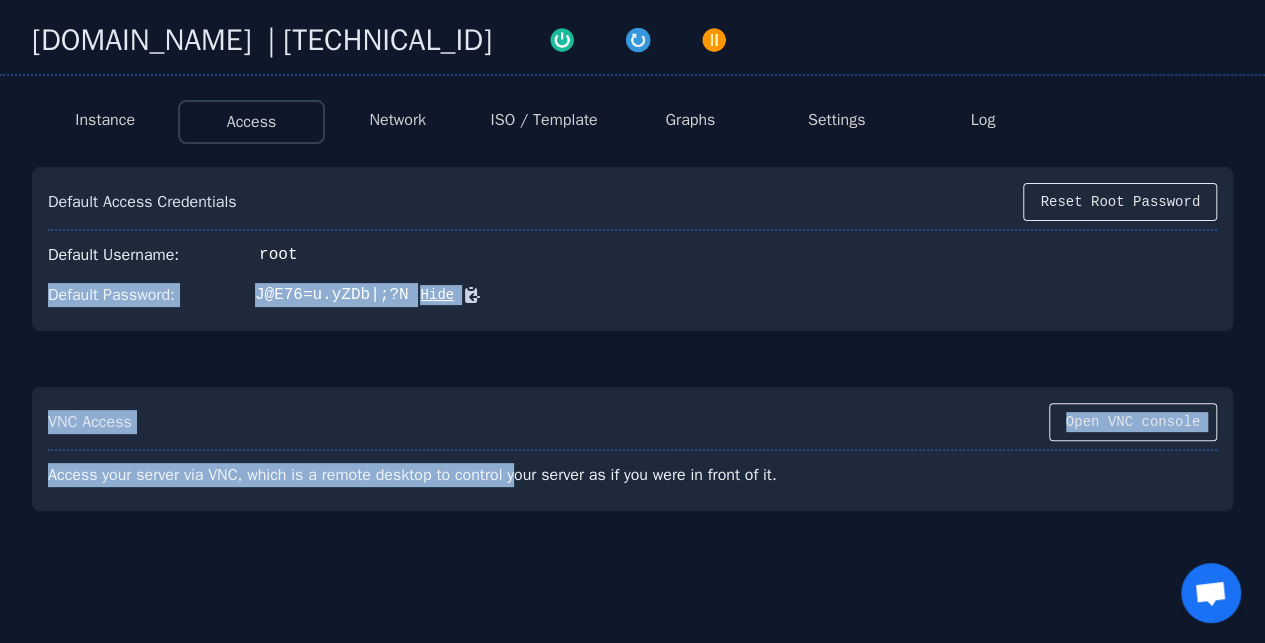 drag, startPoint x: 457, startPoint y: 643, endPoint x: 514, endPoint y: 643, distance: 57 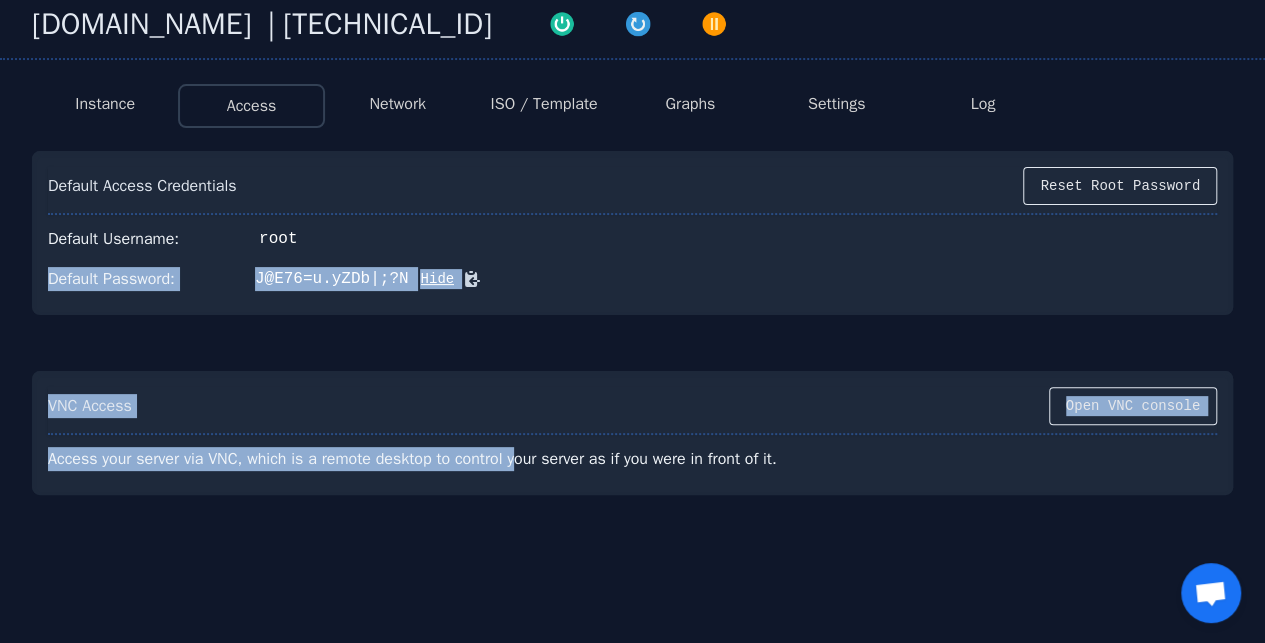 click on "Default Username:  root" at bounding box center [632, 239] 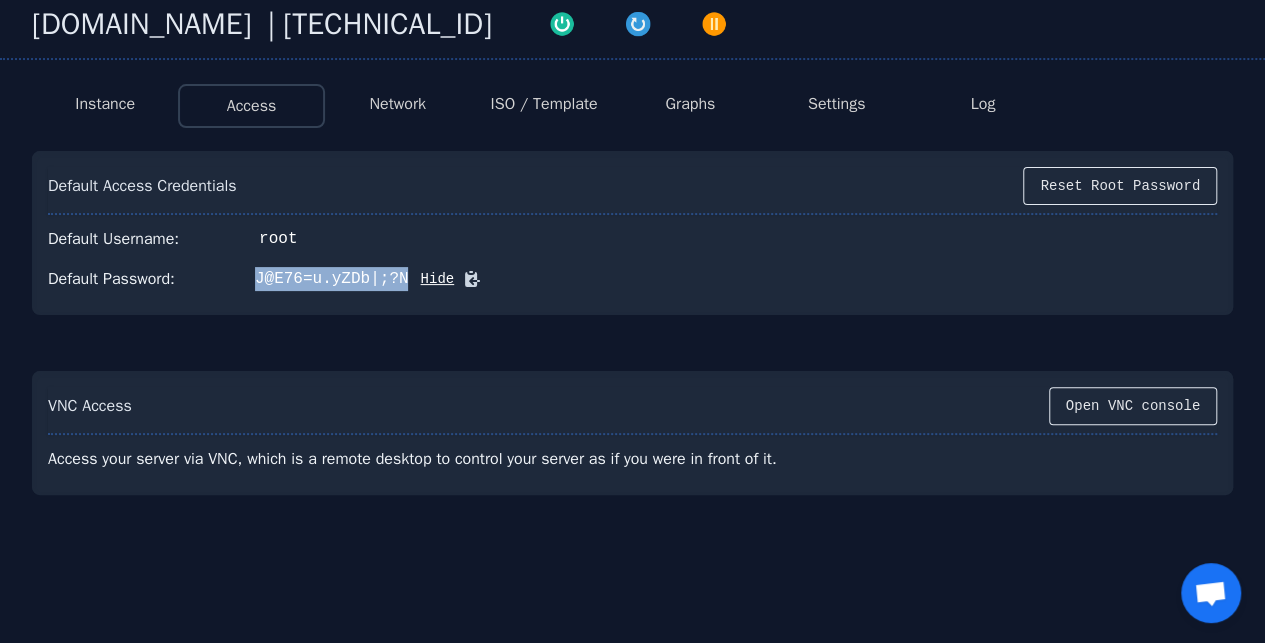 drag, startPoint x: 391, startPoint y: 273, endPoint x: 246, endPoint y: 283, distance: 145.34442 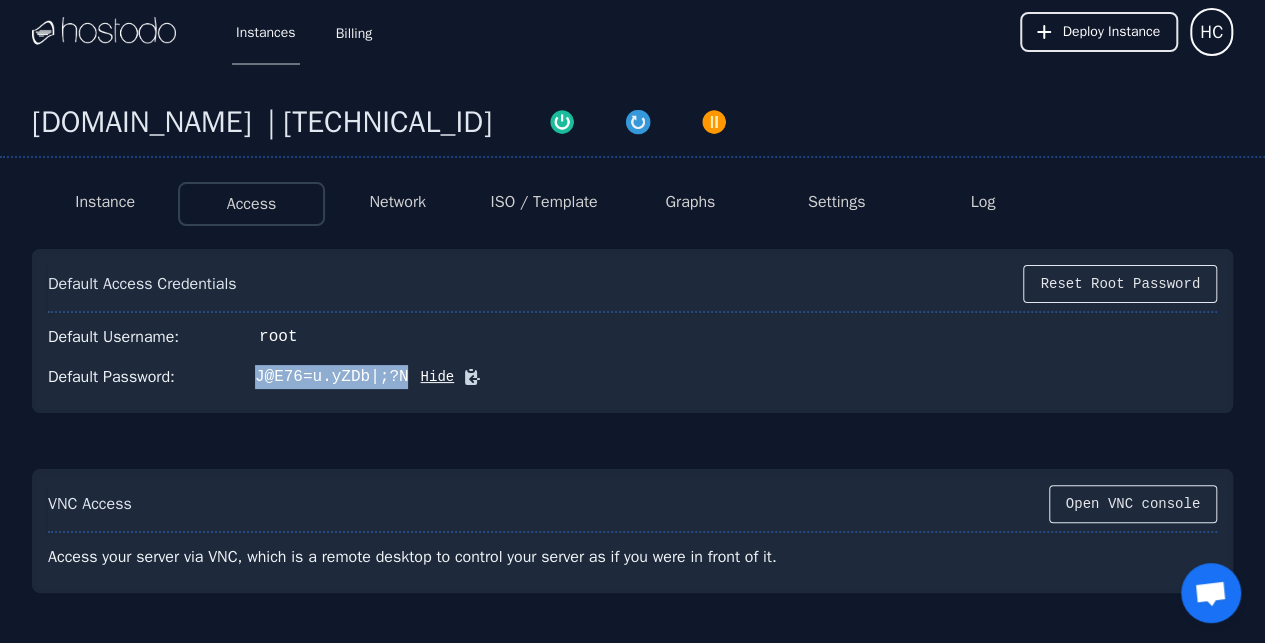 click on "ISO / Template" at bounding box center [543, 202] 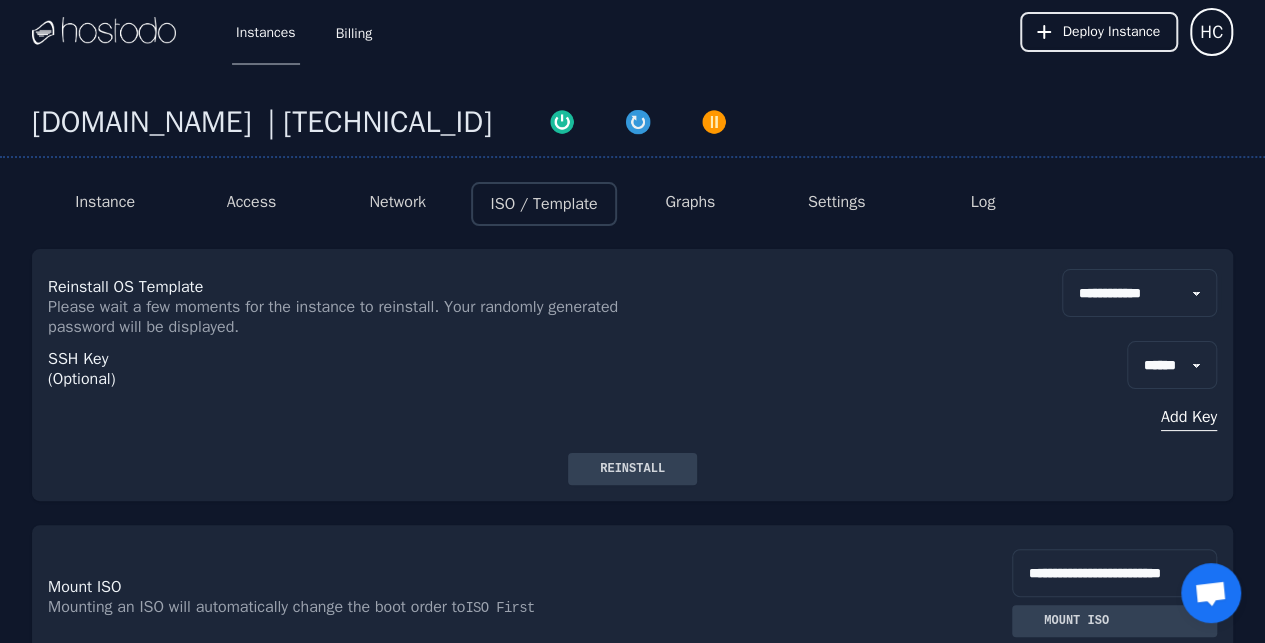 click on "**********" at bounding box center [1139, 293] 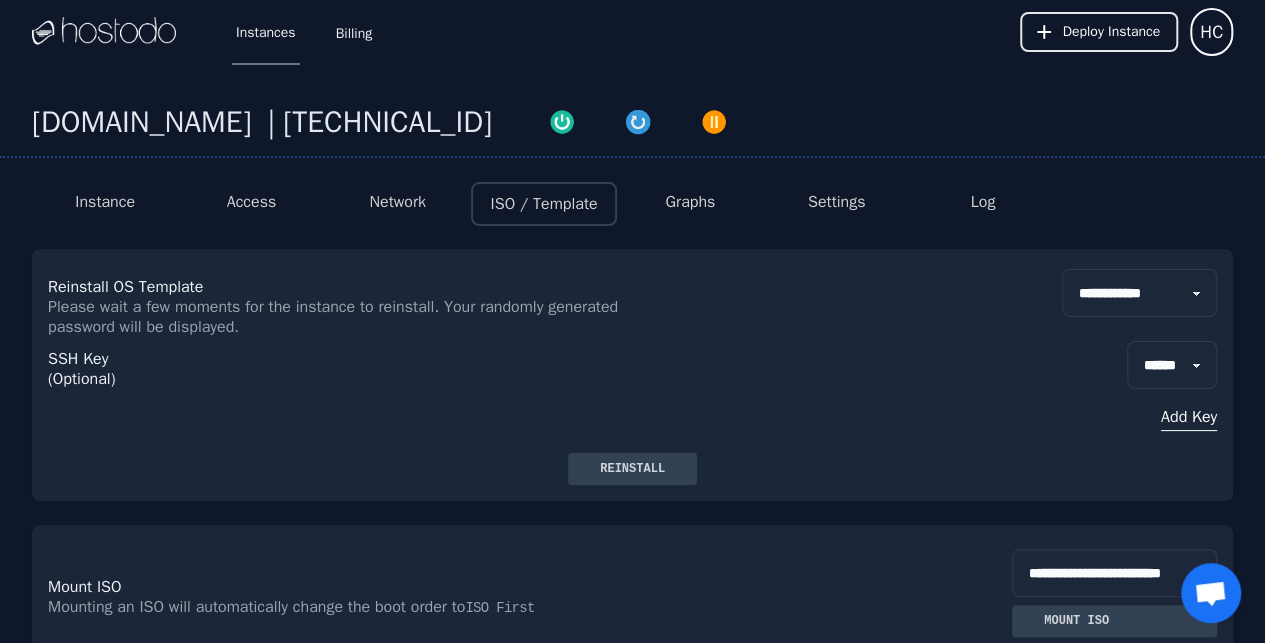 click on "Reinstall" at bounding box center [632, 469] 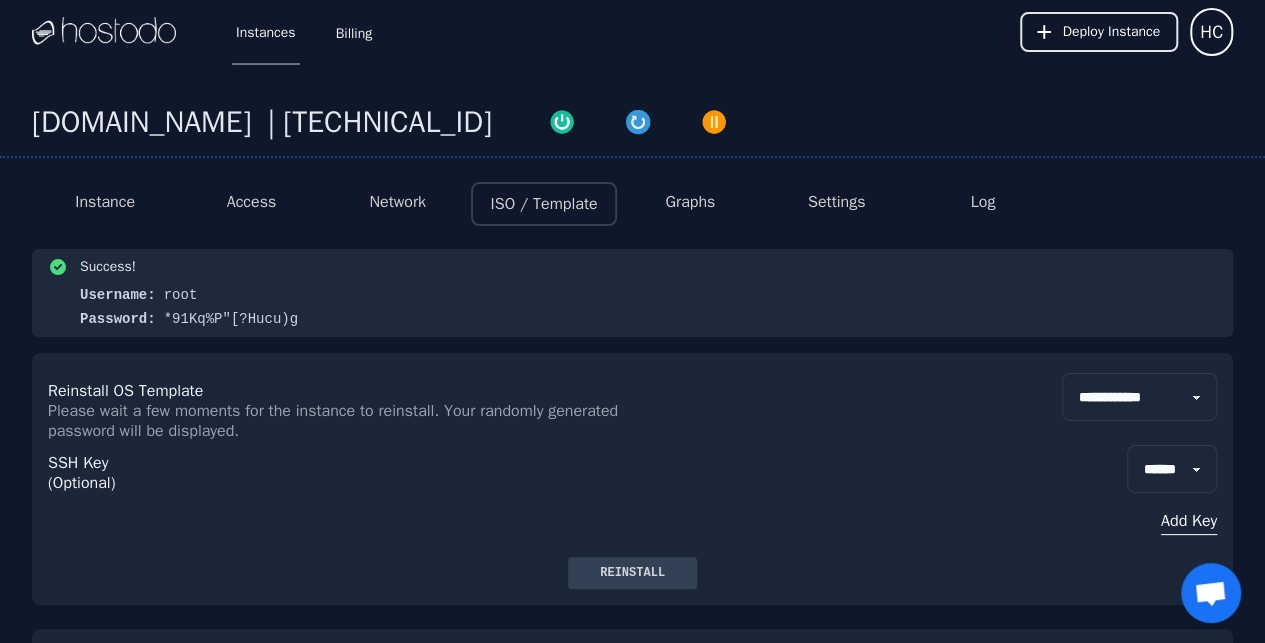 drag, startPoint x: 300, startPoint y: 326, endPoint x: 158, endPoint y: 326, distance: 142 